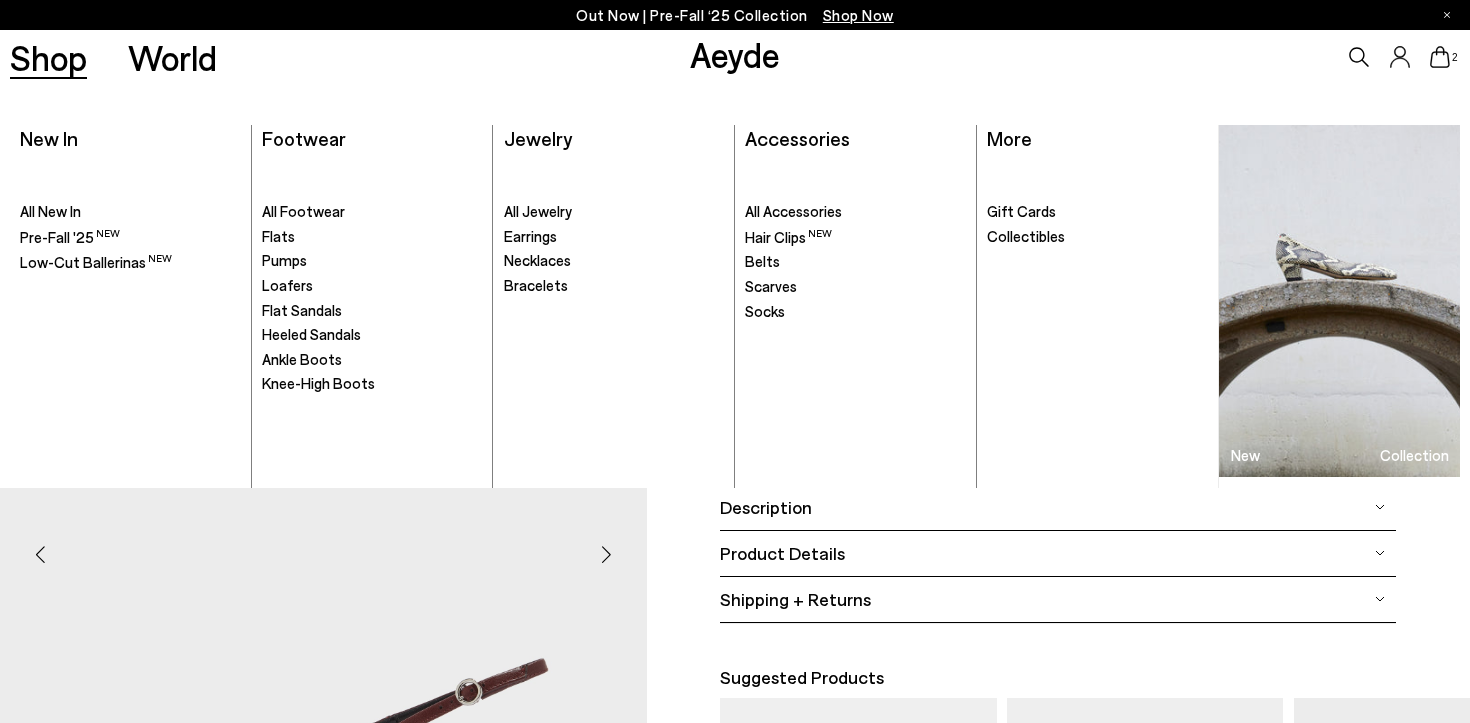 scroll, scrollTop: 0, scrollLeft: 0, axis: both 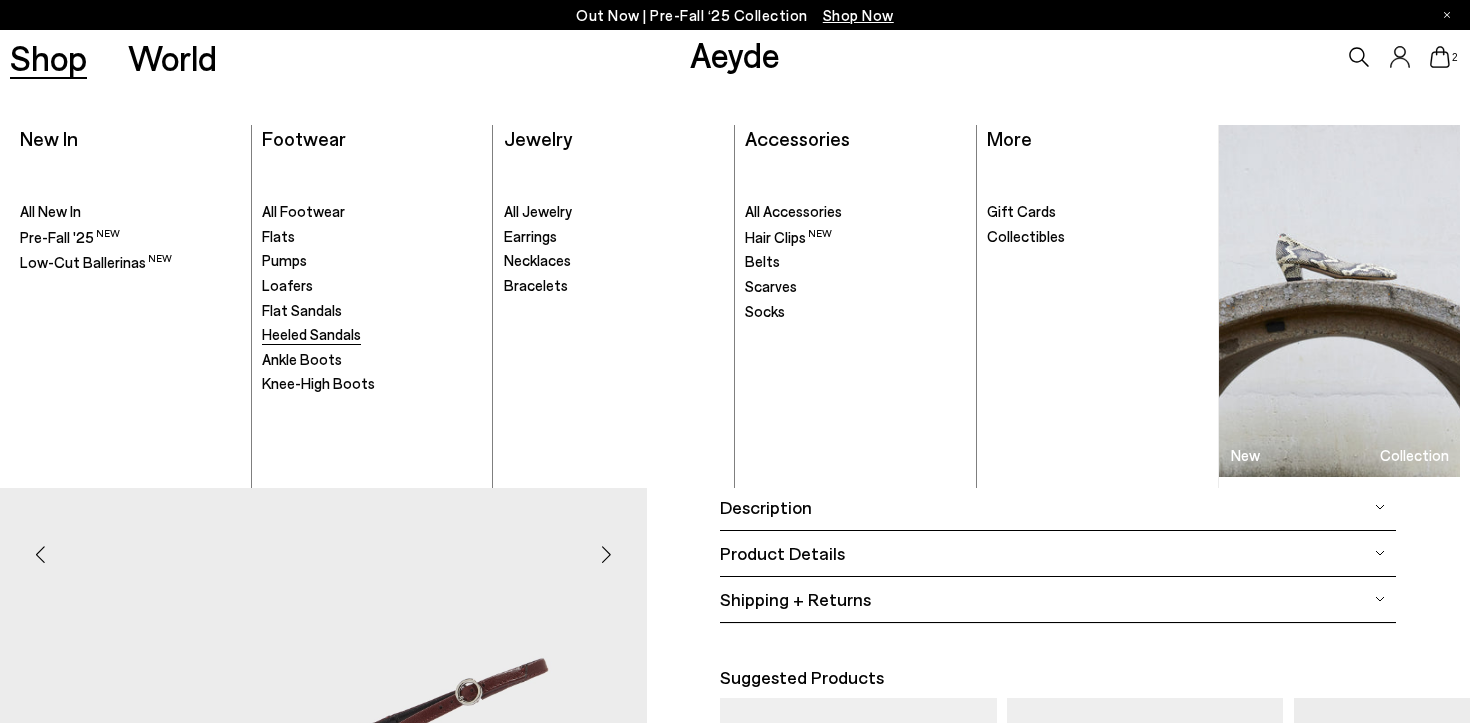 click on "Heeled Sandals" at bounding box center [311, 334] 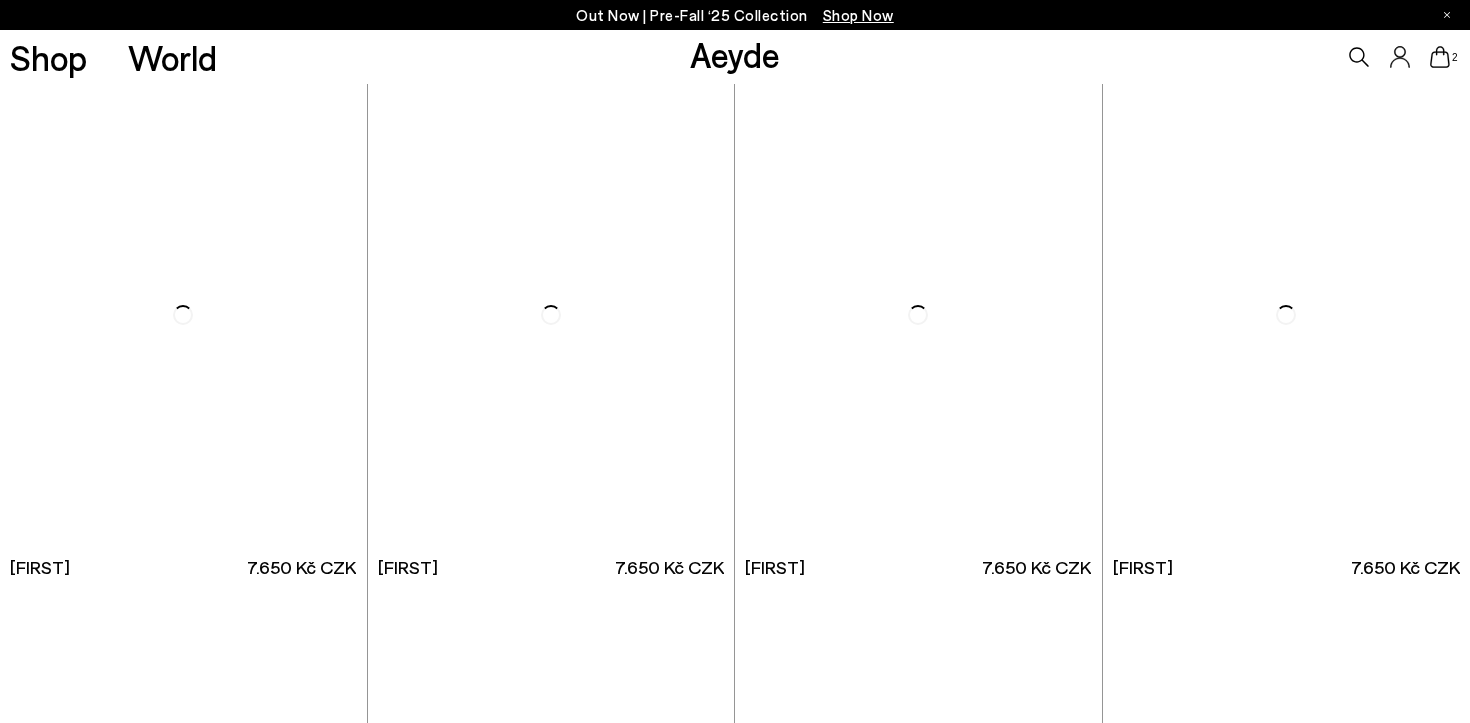 scroll, scrollTop: 0, scrollLeft: 0, axis: both 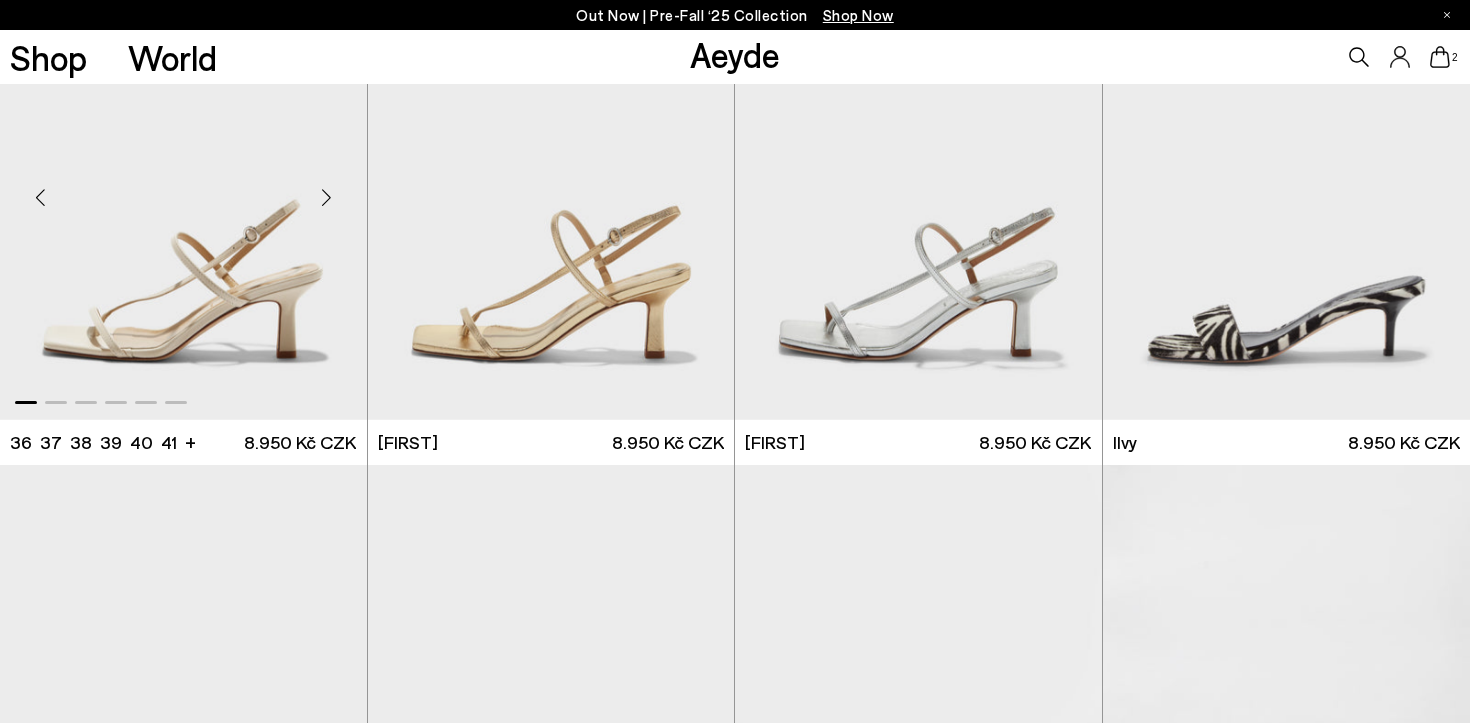 click at bounding box center [183, 189] 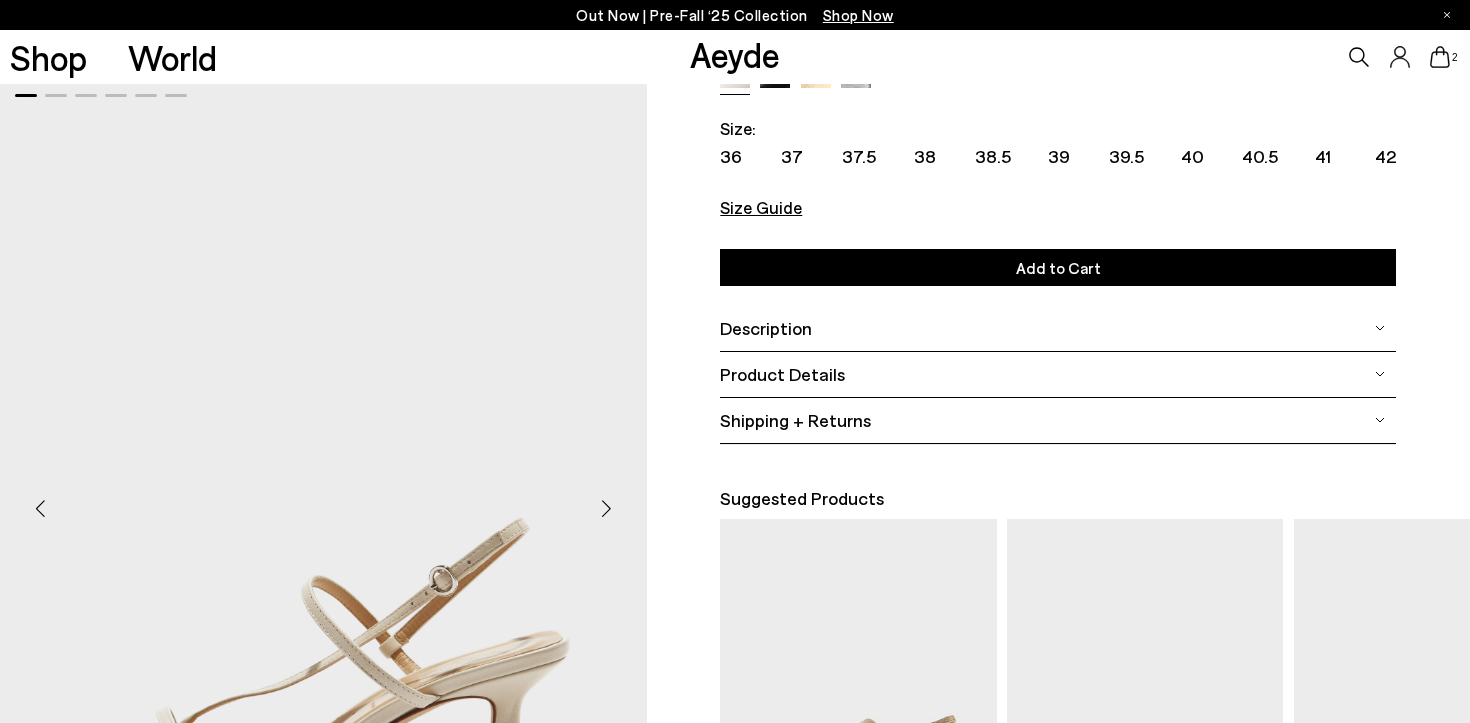 scroll, scrollTop: 221, scrollLeft: 0, axis: vertical 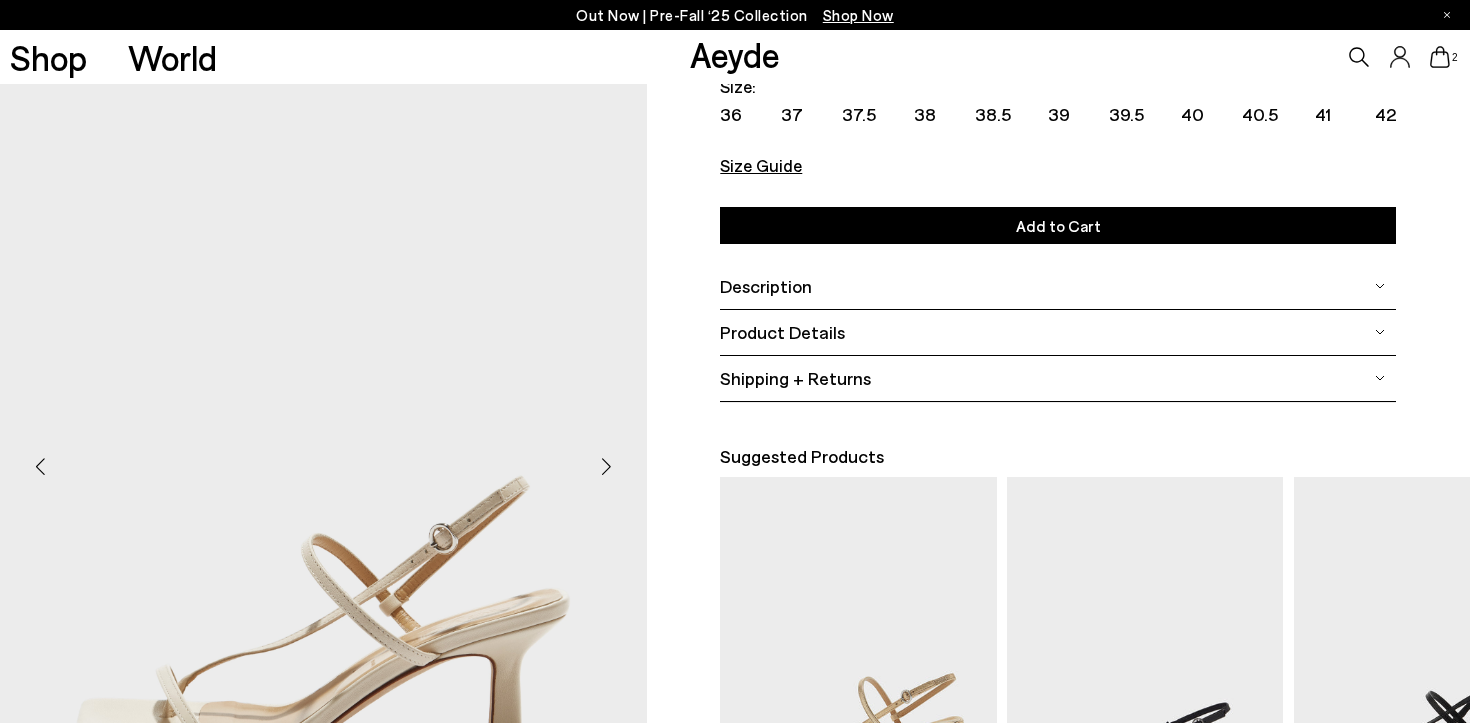click at bounding box center (607, 467) 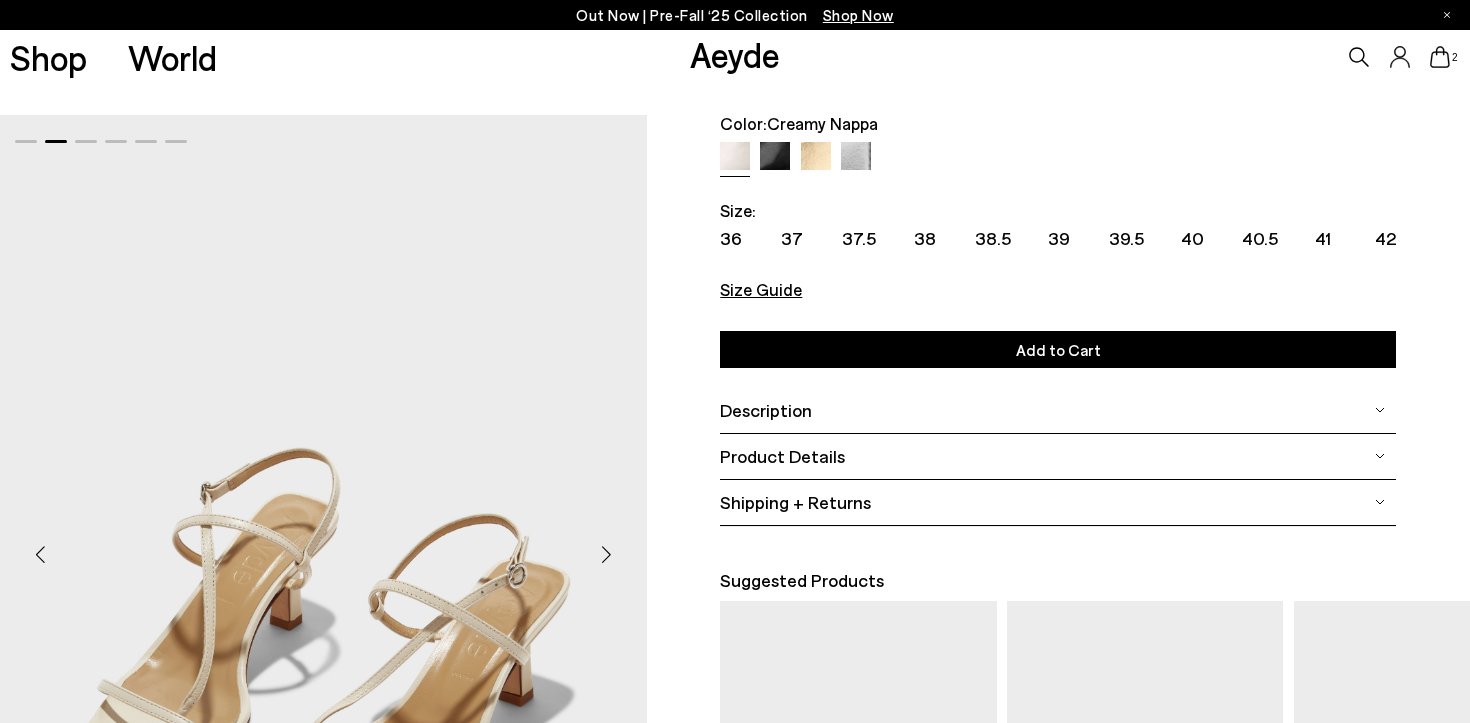 scroll, scrollTop: 101, scrollLeft: 0, axis: vertical 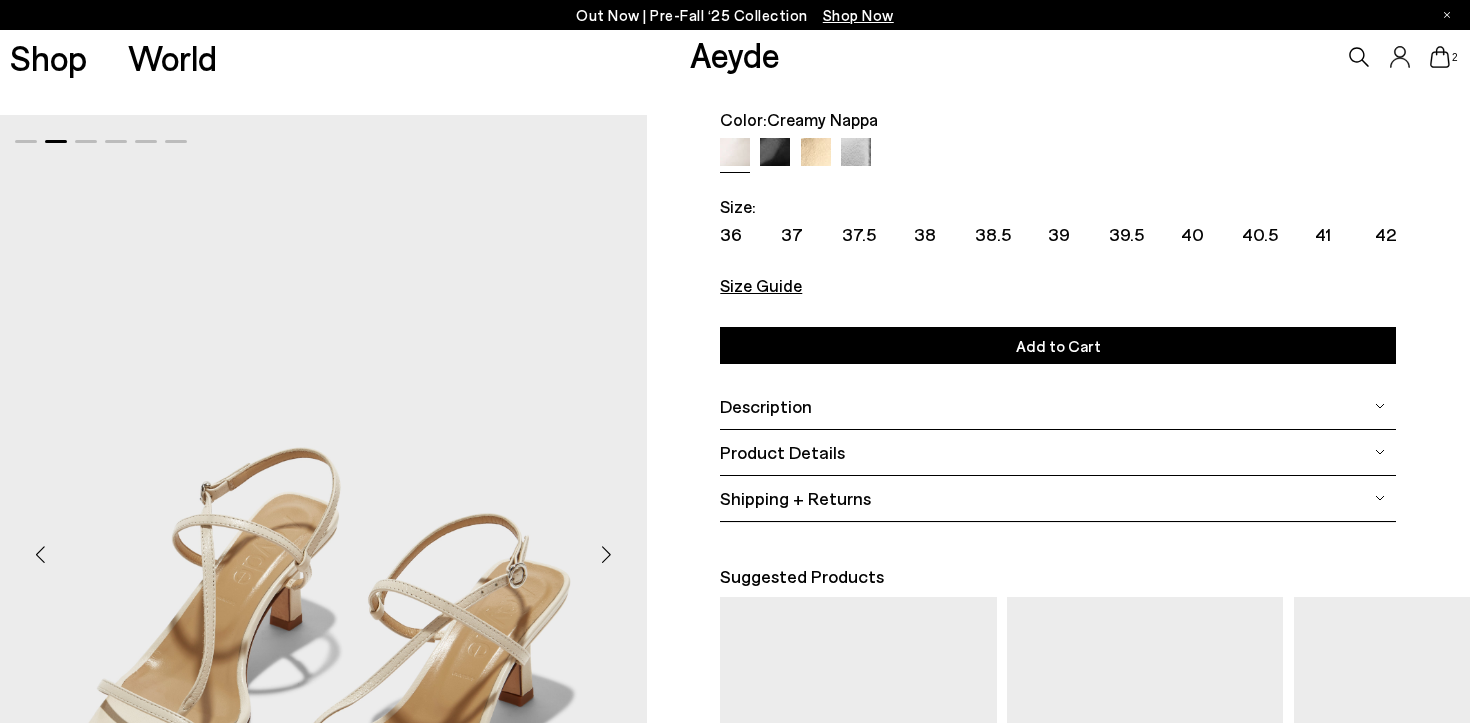 click at bounding box center [856, 153] 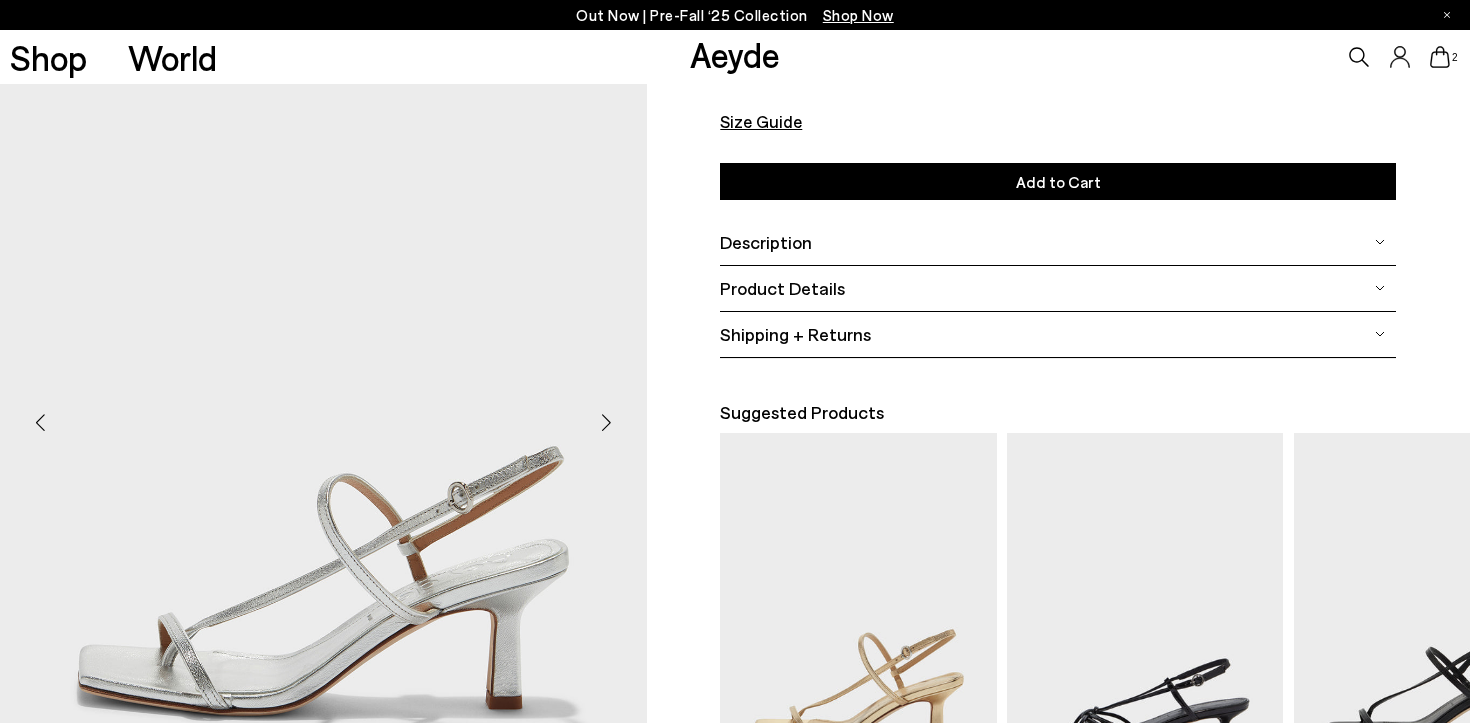 scroll, scrollTop: 305, scrollLeft: 0, axis: vertical 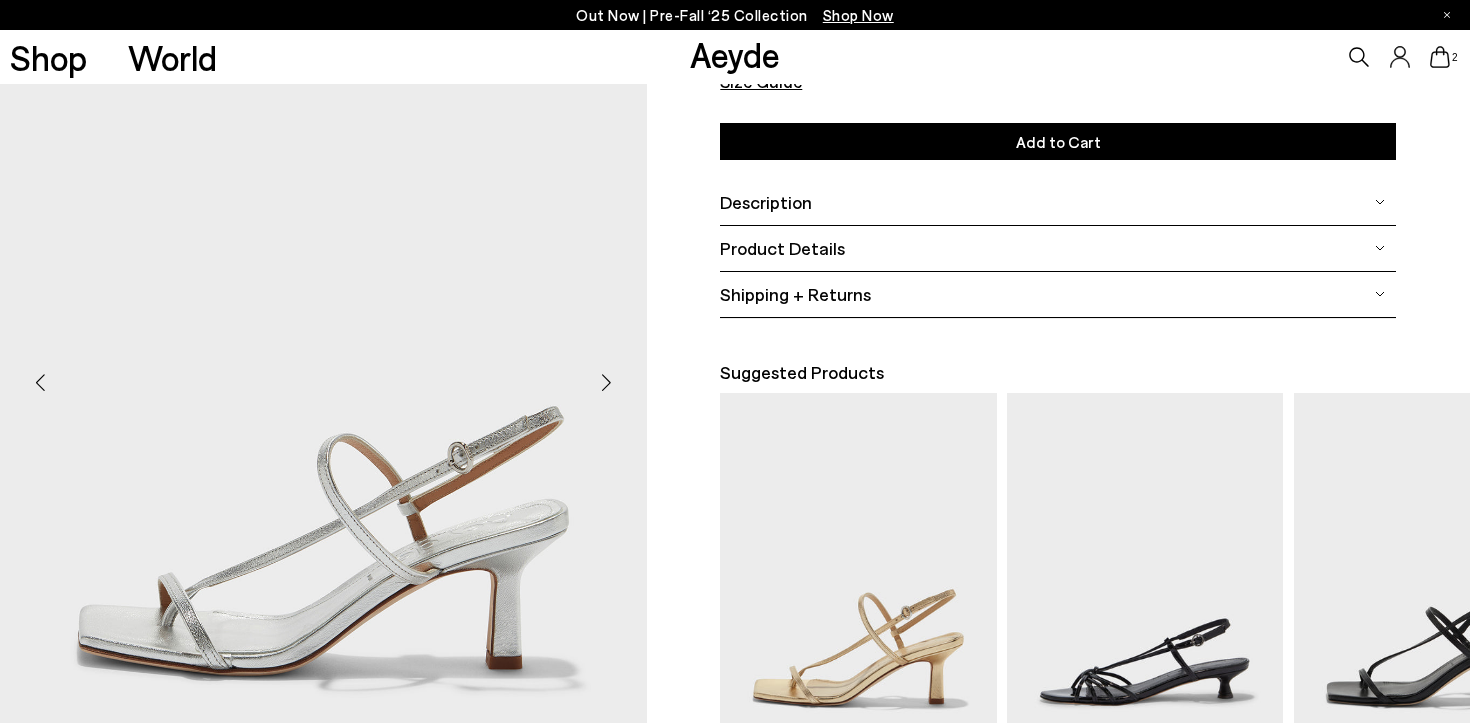click at bounding box center [607, 383] 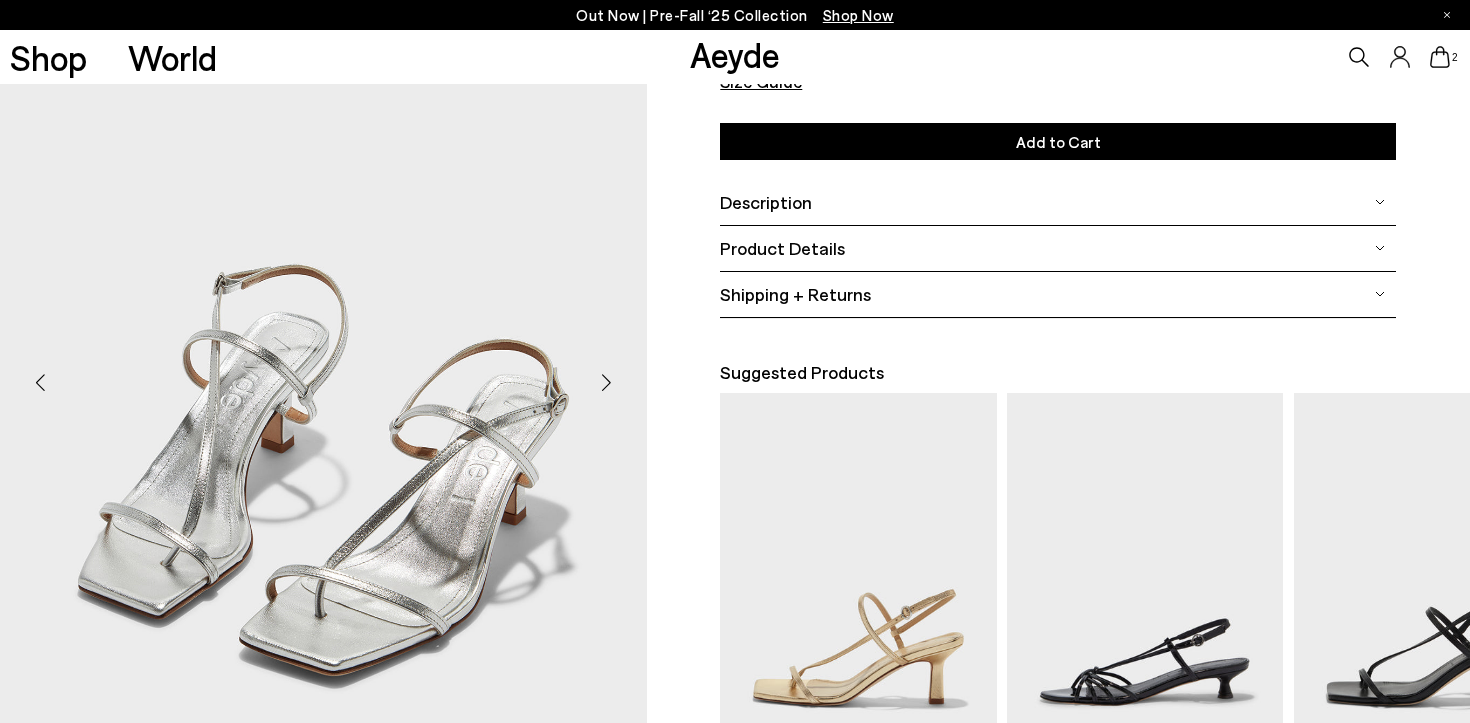 click at bounding box center [607, 383] 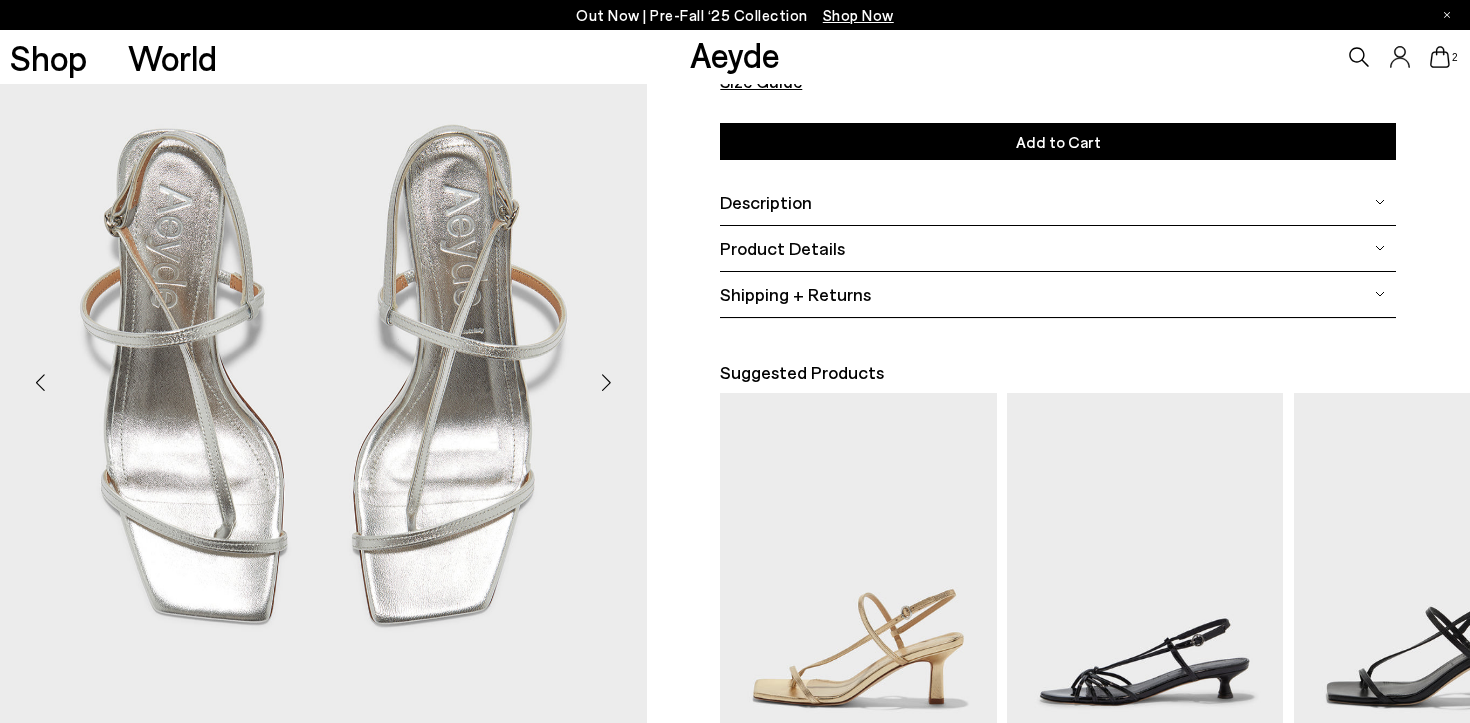 click at bounding box center [607, 383] 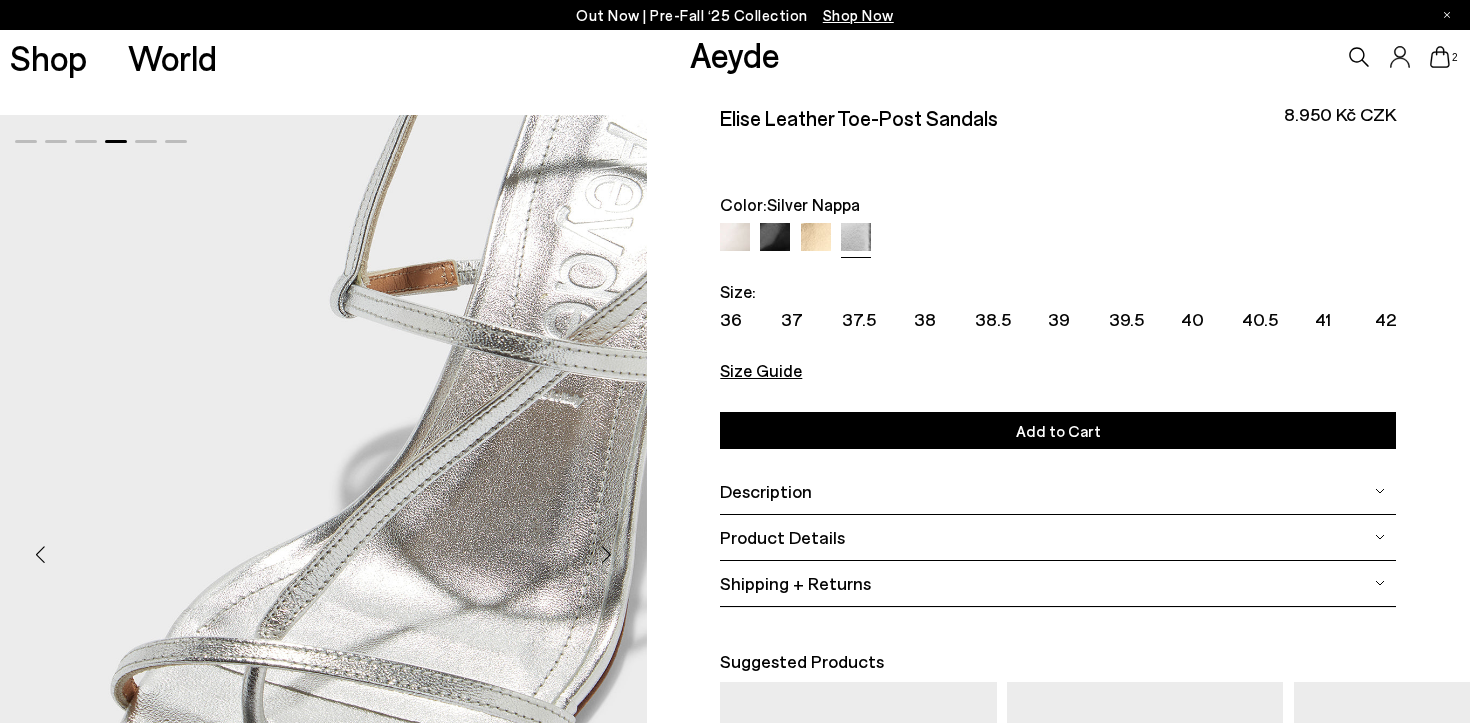scroll, scrollTop: 9, scrollLeft: 0, axis: vertical 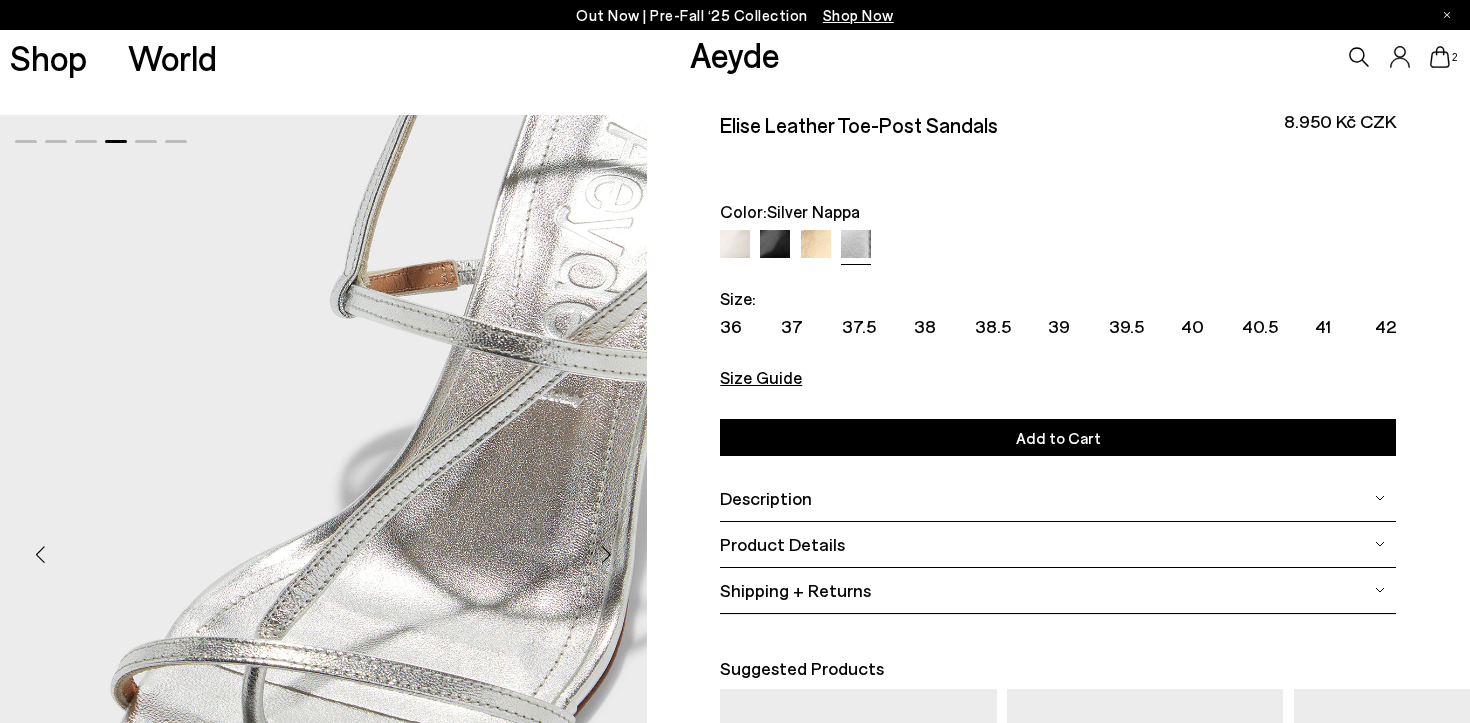 click at bounding box center (775, 245) 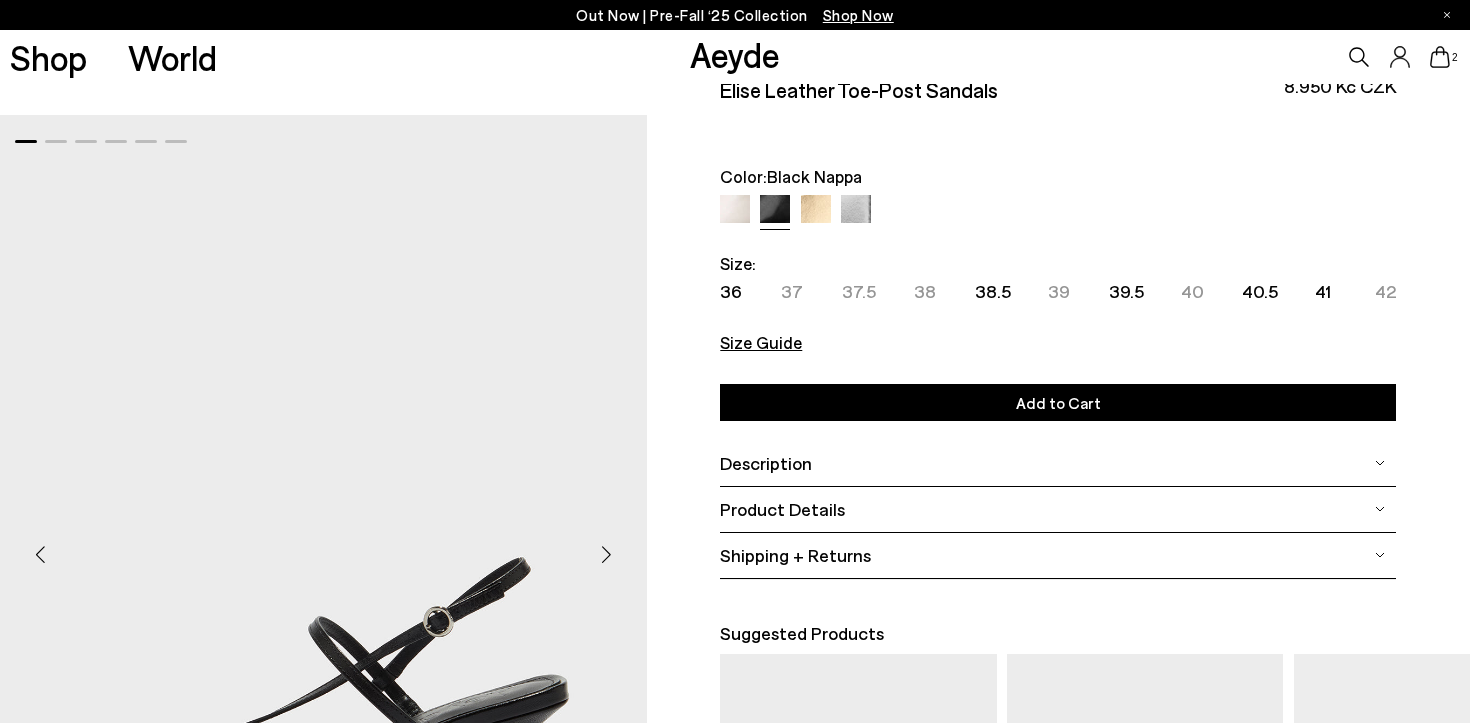 scroll, scrollTop: 30, scrollLeft: 0, axis: vertical 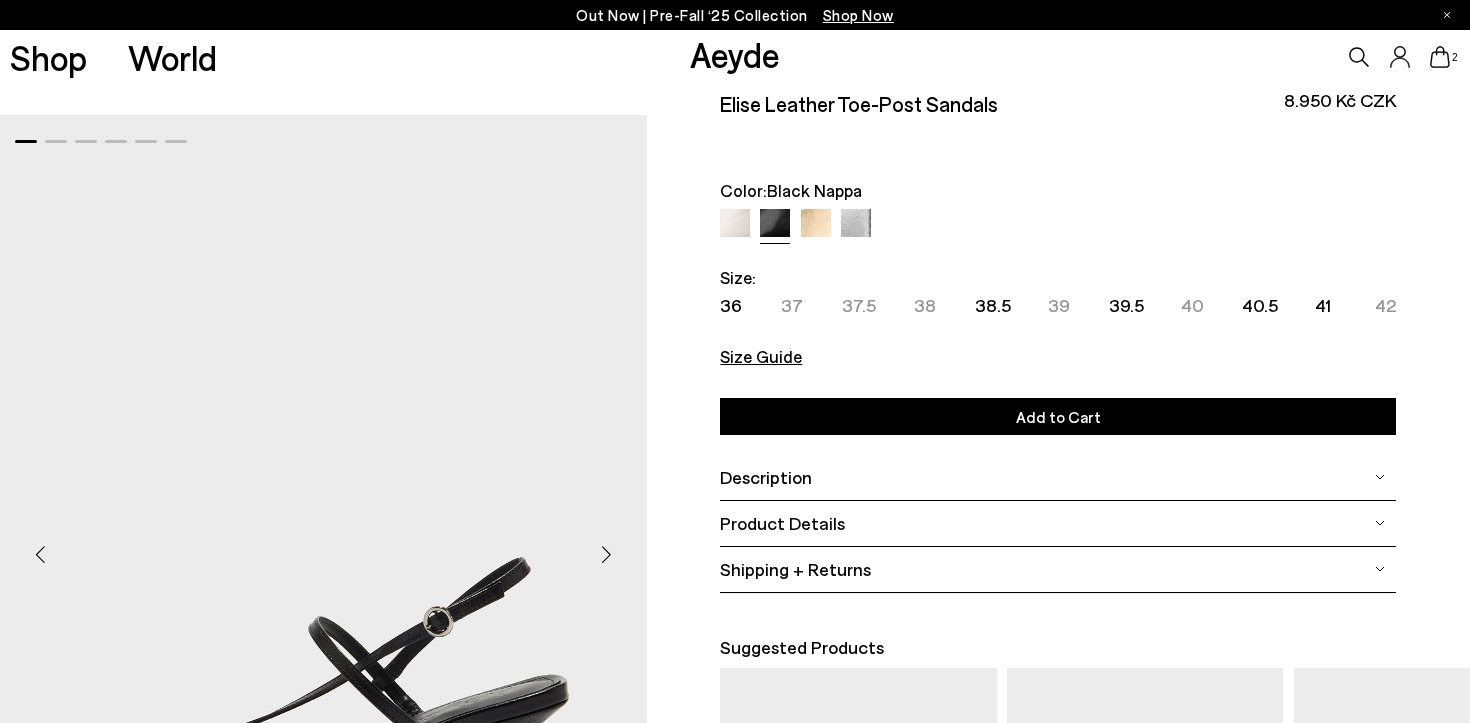 click at bounding box center [735, 224] 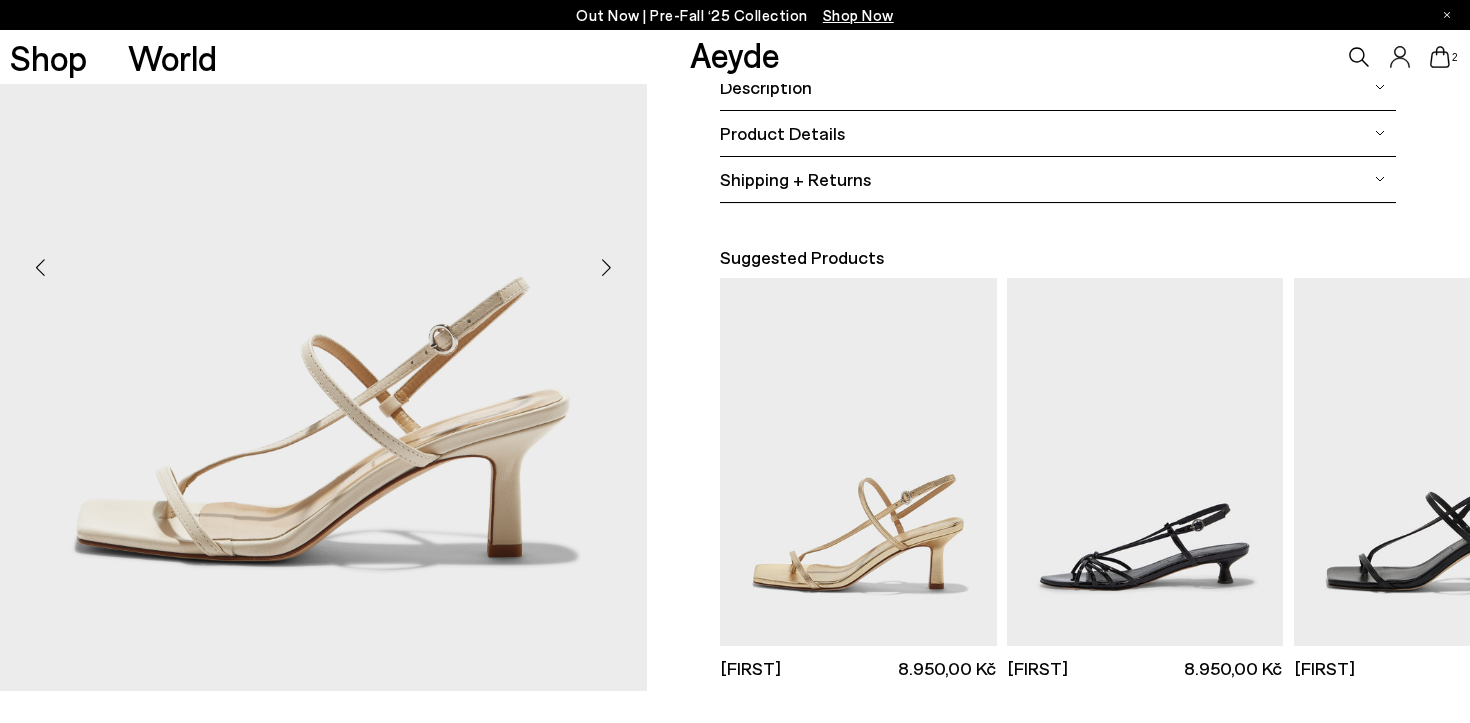 scroll, scrollTop: 419, scrollLeft: 0, axis: vertical 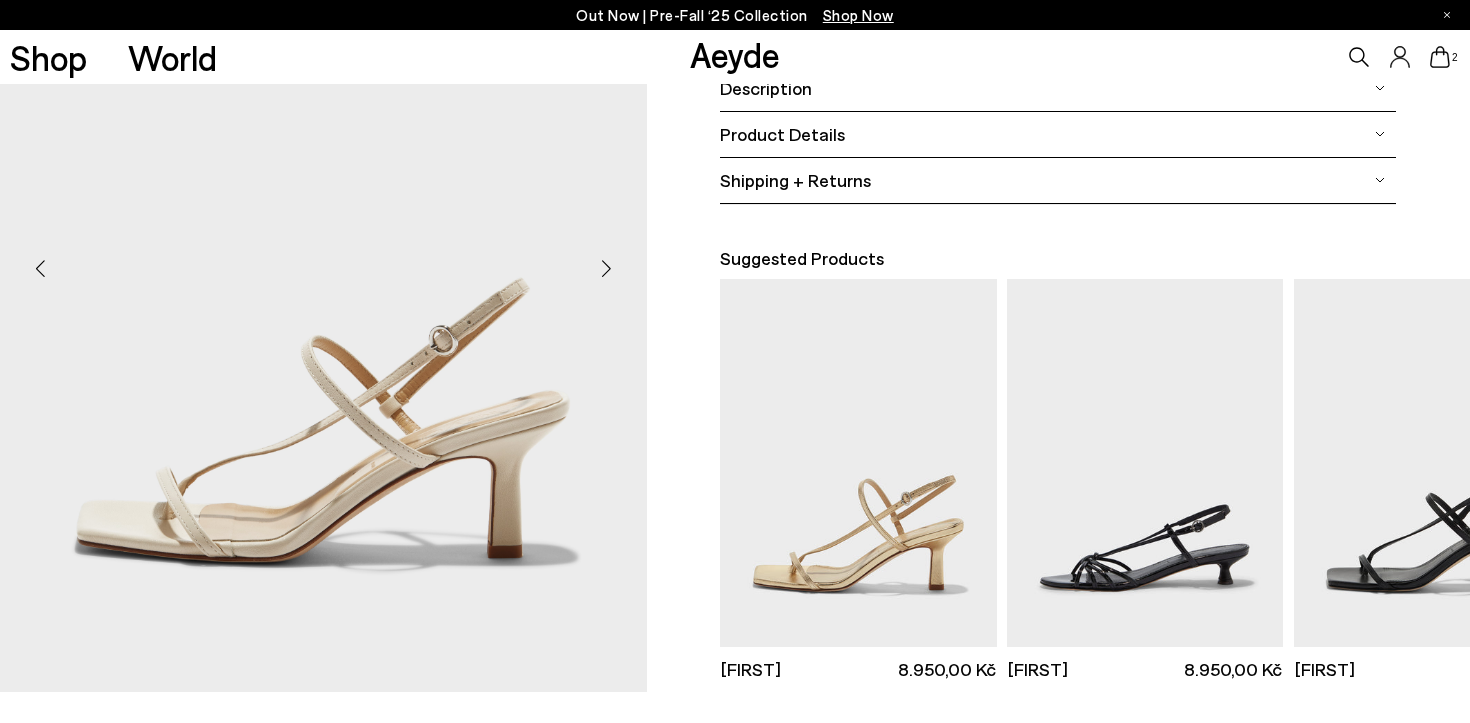 click at bounding box center (607, 269) 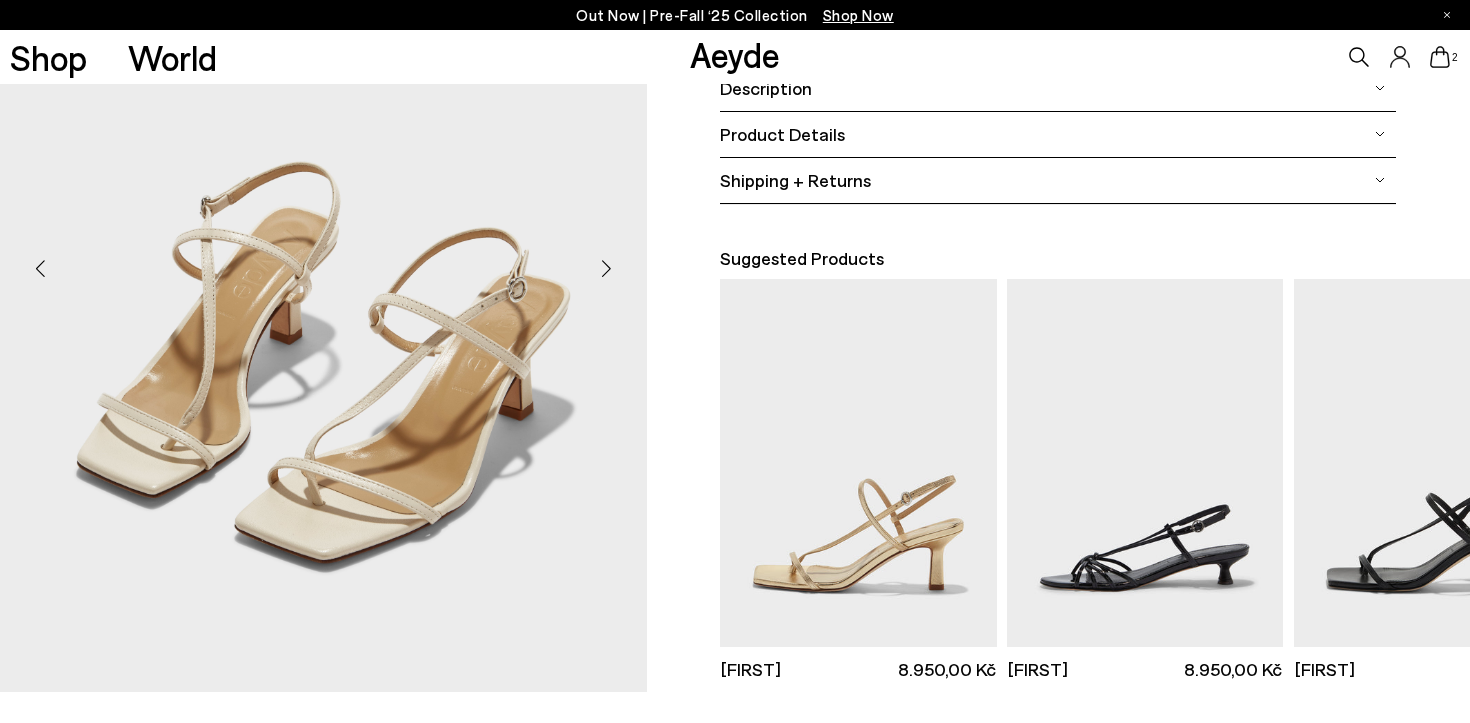 click at bounding box center [607, 269] 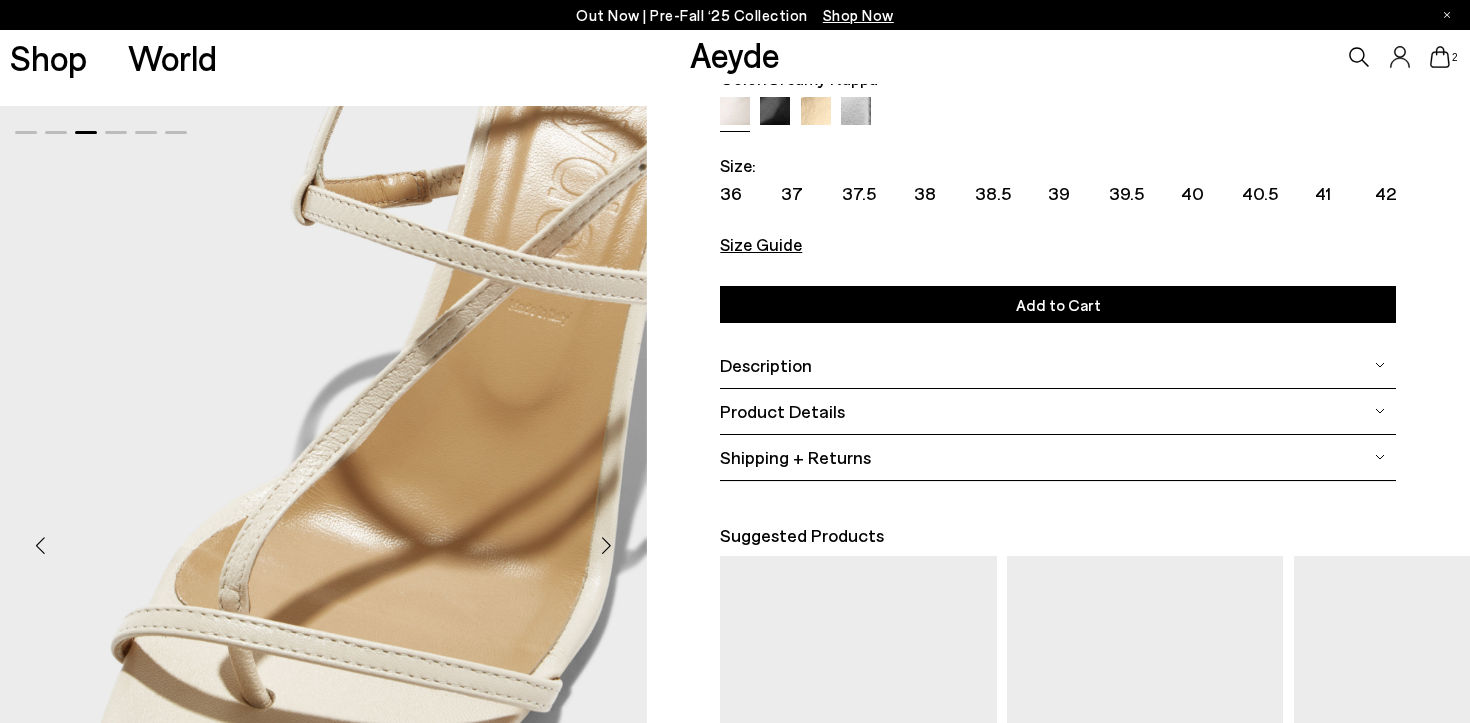 scroll, scrollTop: 103, scrollLeft: 0, axis: vertical 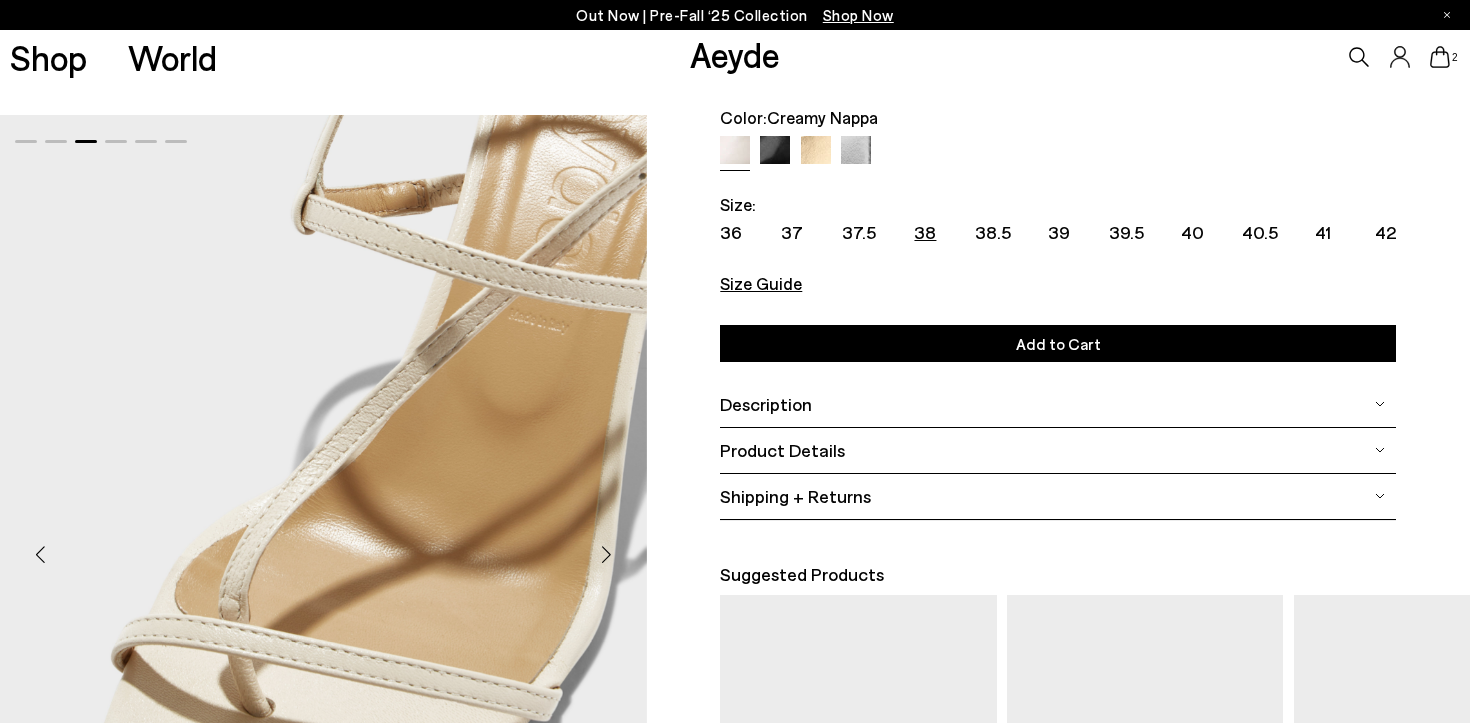 click on "38" at bounding box center (925, 232) 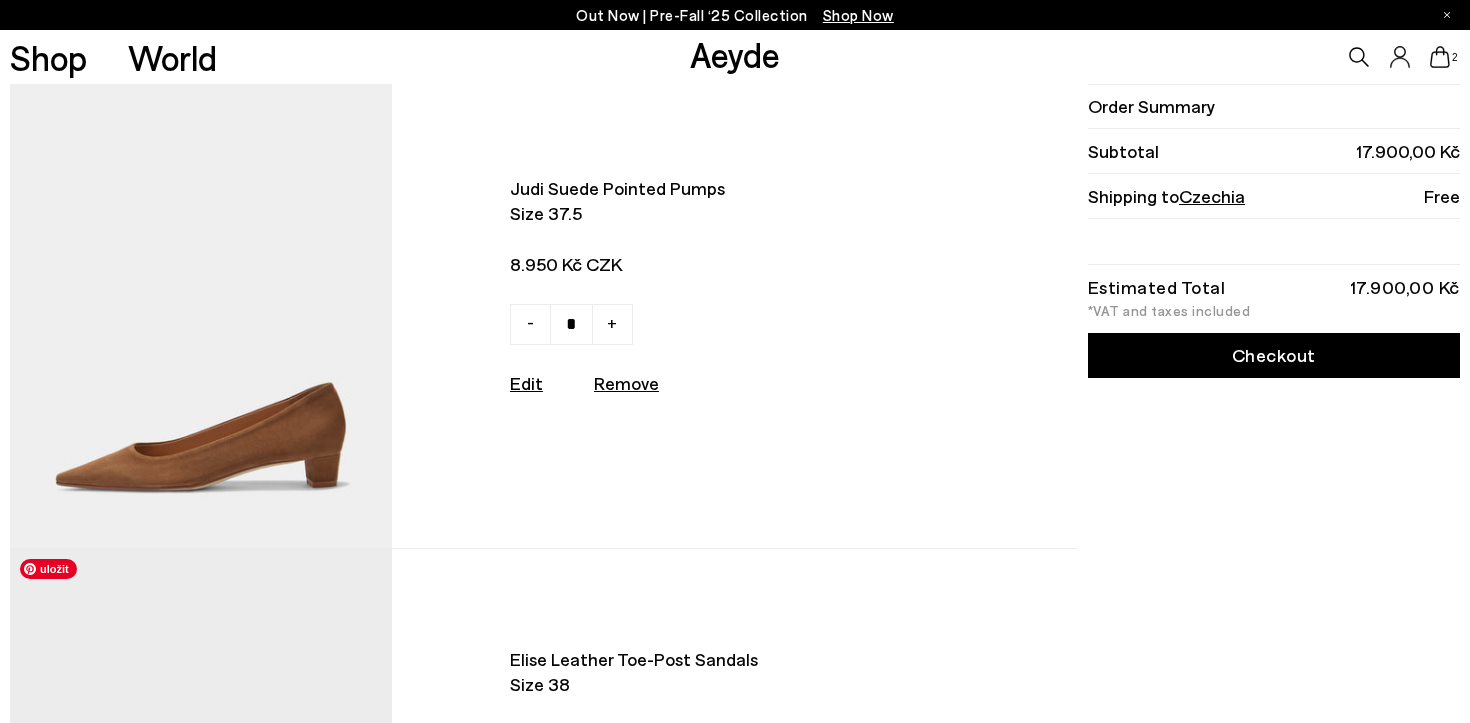 scroll, scrollTop: 19, scrollLeft: 0, axis: vertical 